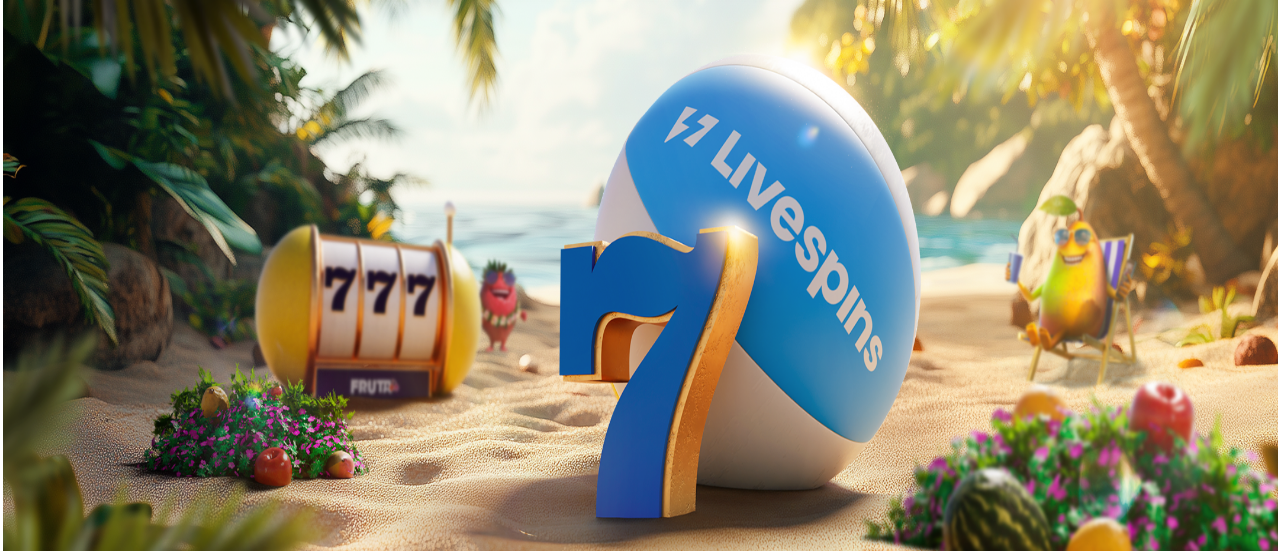 scroll, scrollTop: 0, scrollLeft: 0, axis: both 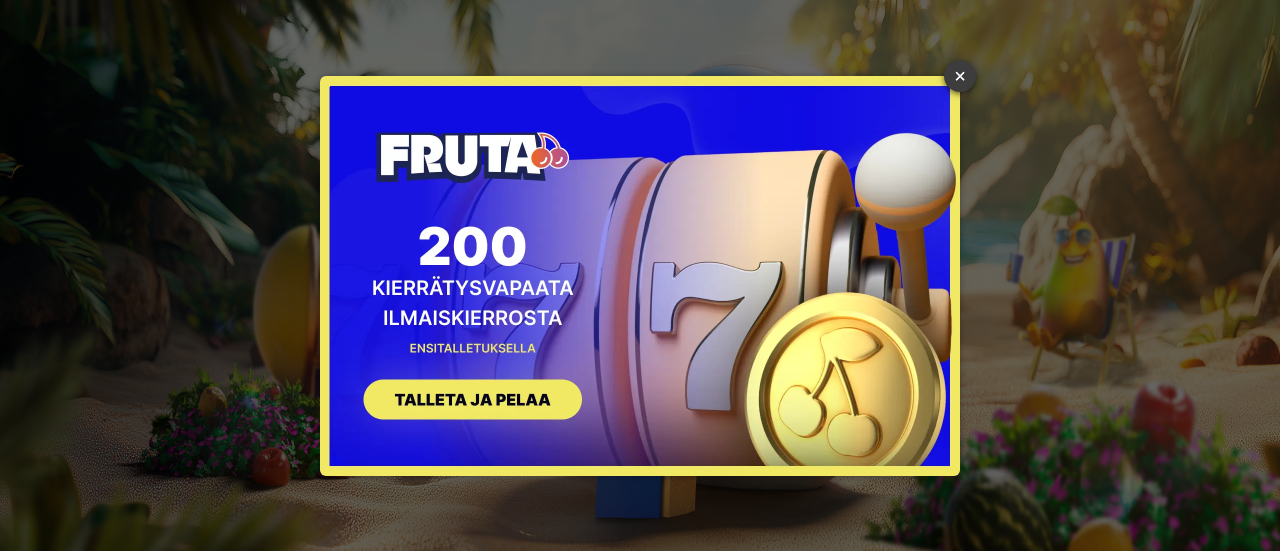 click on "×" at bounding box center [960, 76] 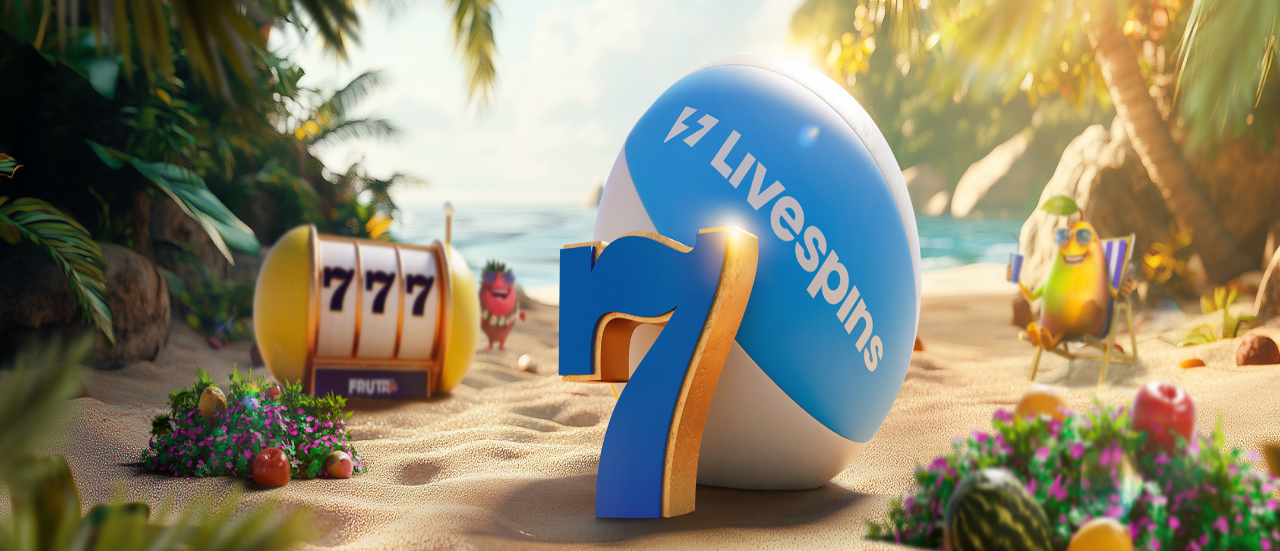 click on "Kirjaudu" at bounding box center (138, 72) 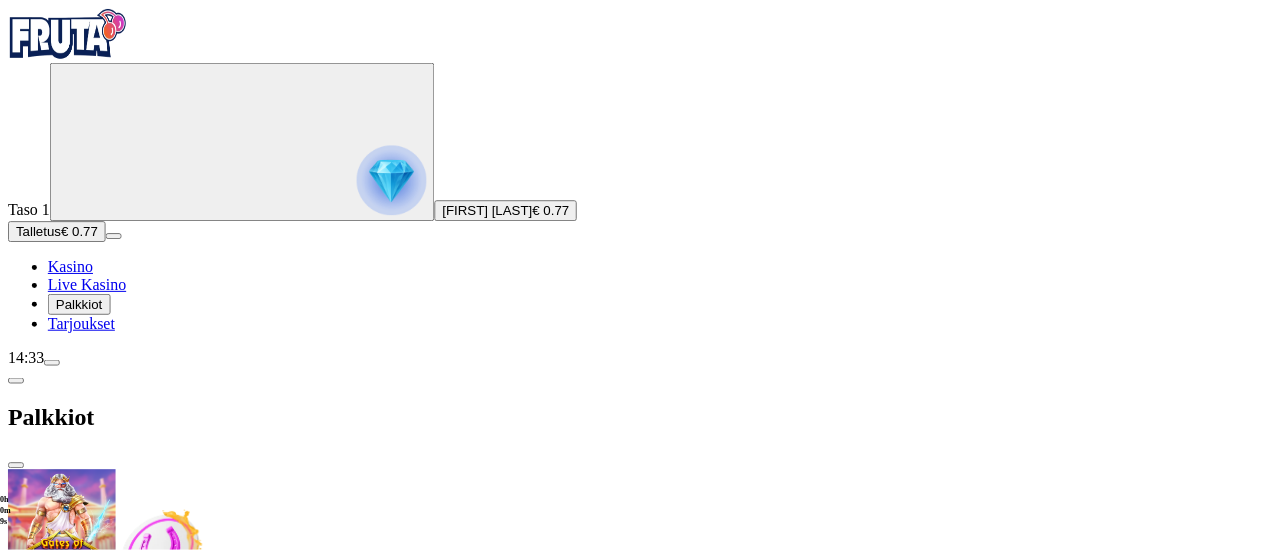 scroll, scrollTop: 0, scrollLeft: 0, axis: both 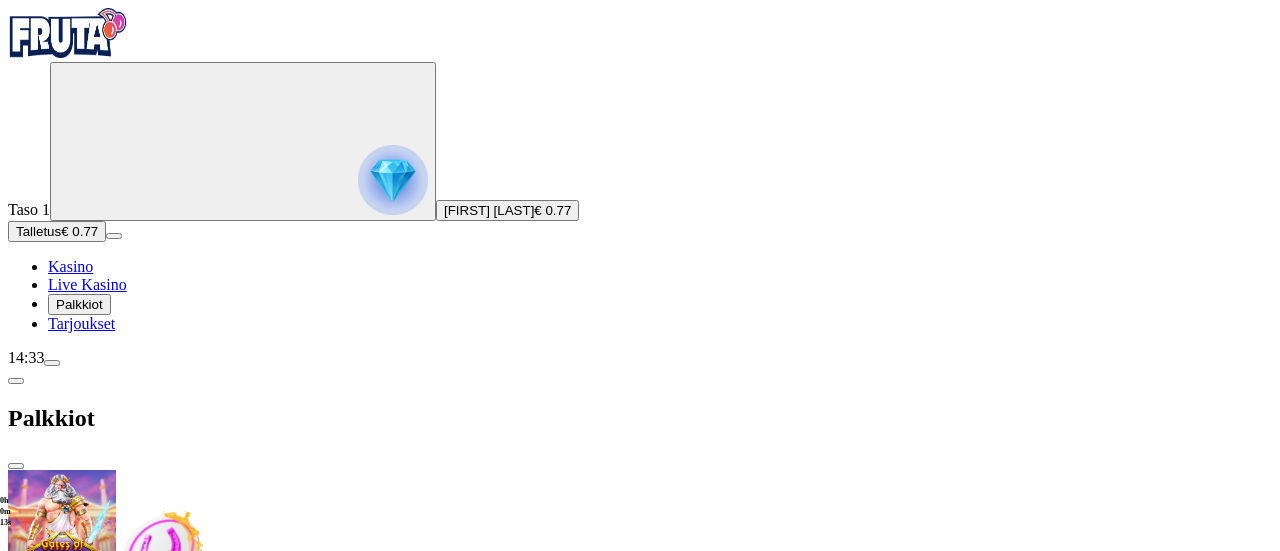 click at bounding box center [88, 709] 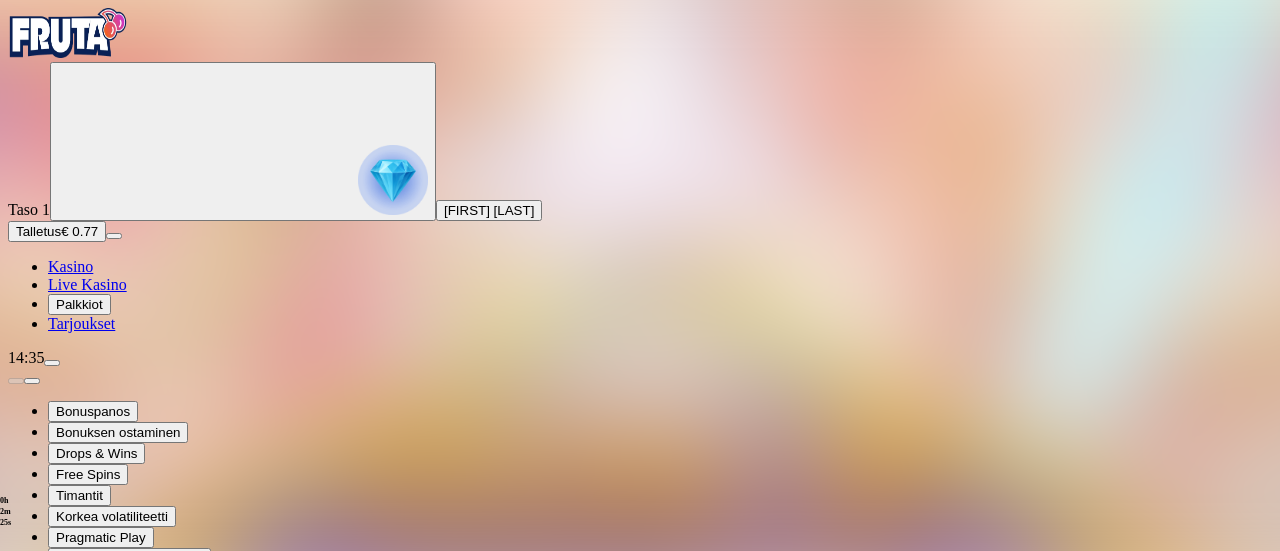 click at bounding box center [48, 799] 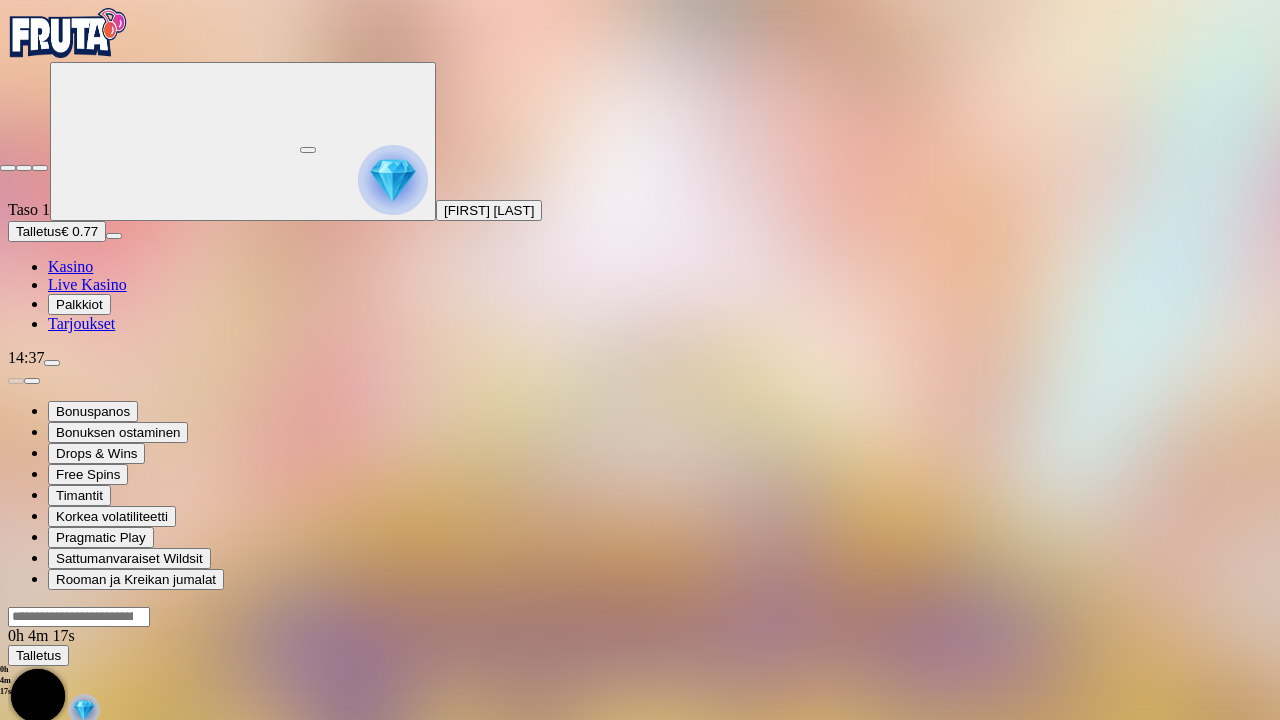 click at bounding box center (8, 168) 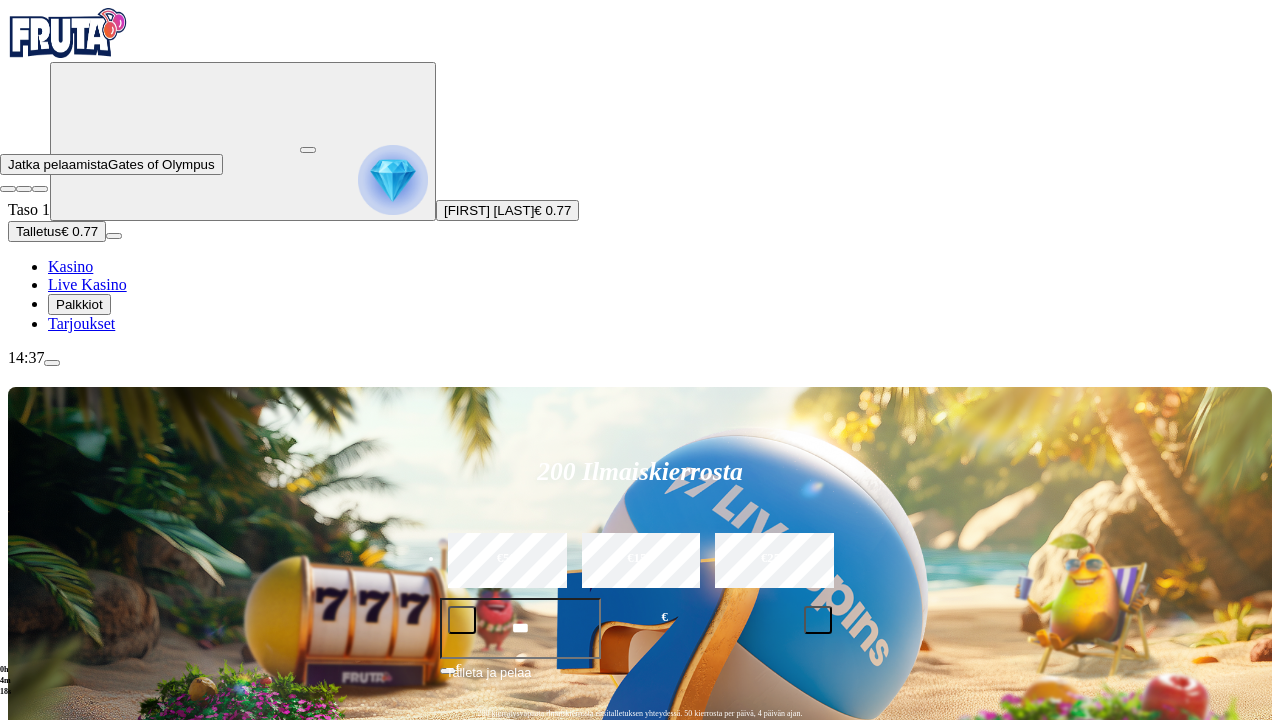 click at bounding box center [308, 150] 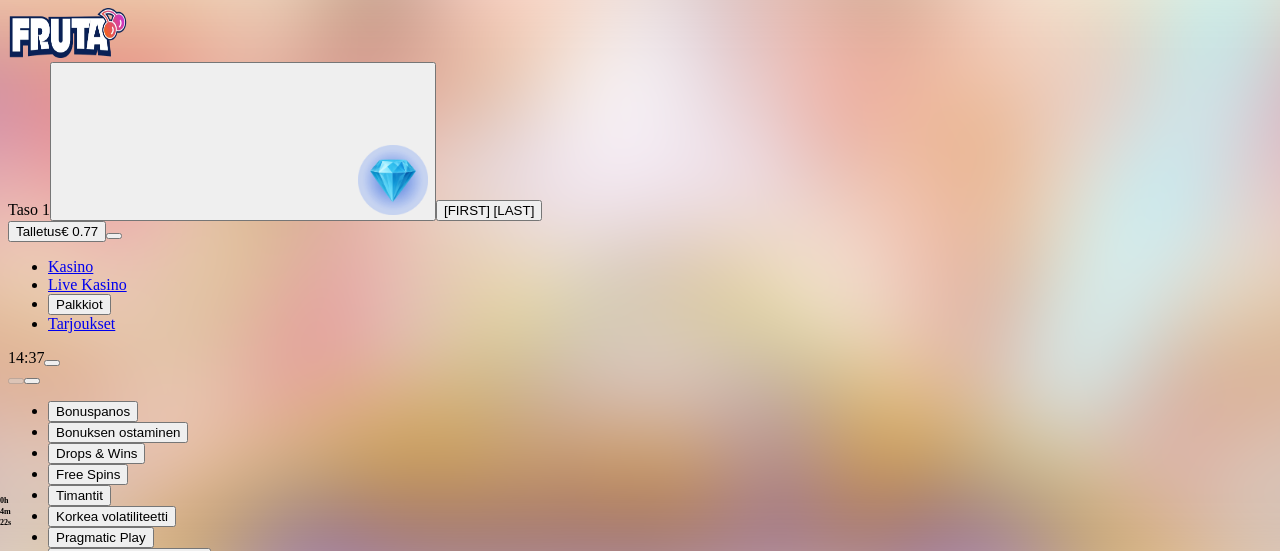 click at bounding box center [68, 33] 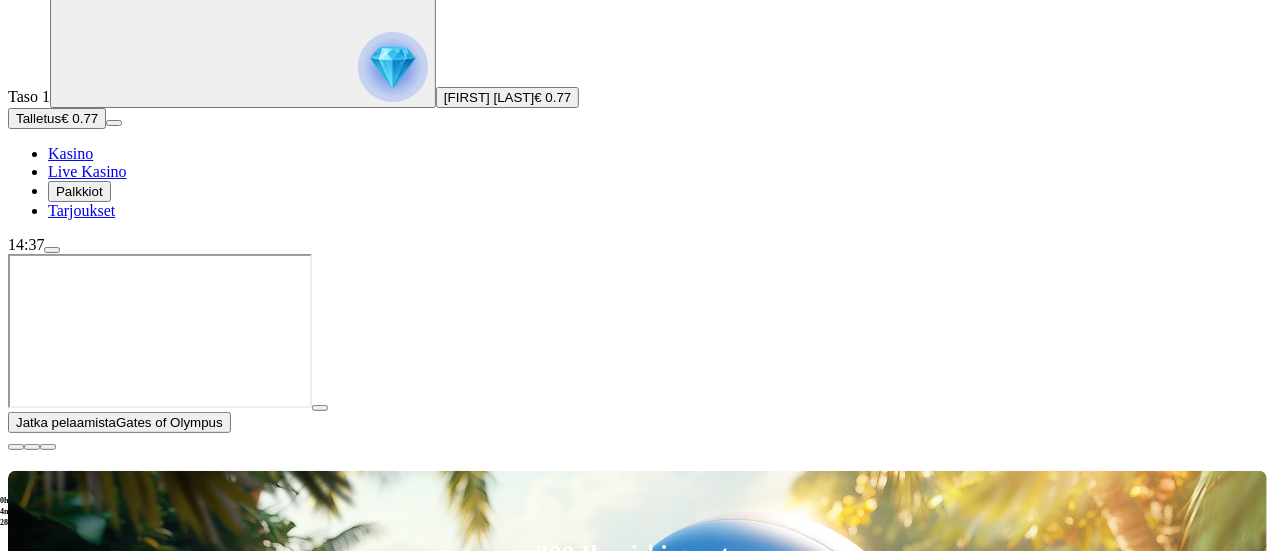 scroll, scrollTop: 0, scrollLeft: 0, axis: both 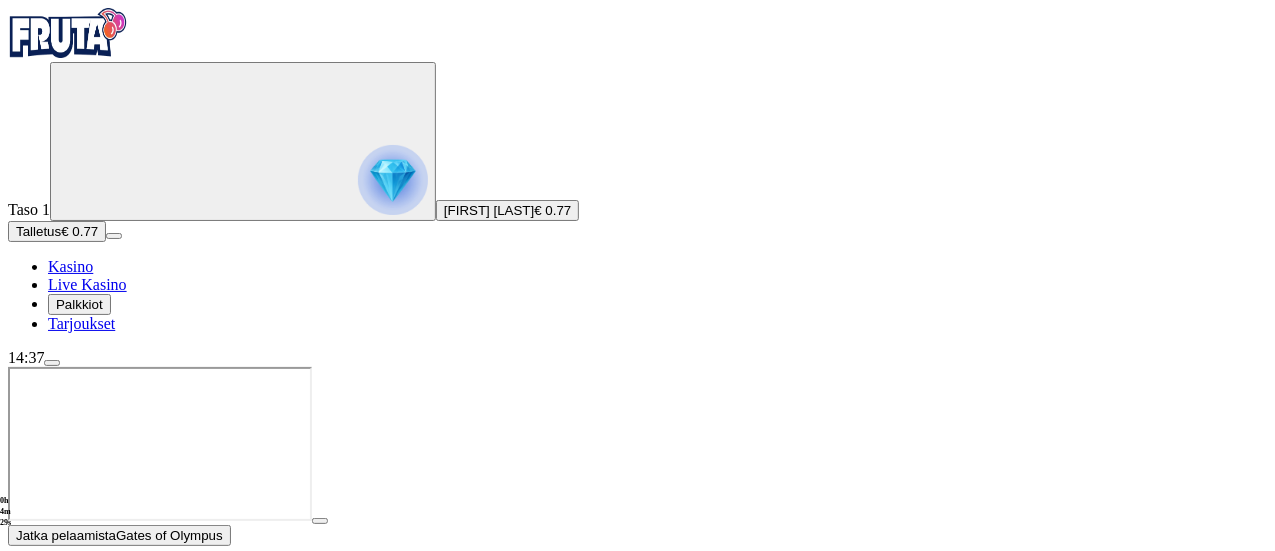 click at bounding box center [320, 521] 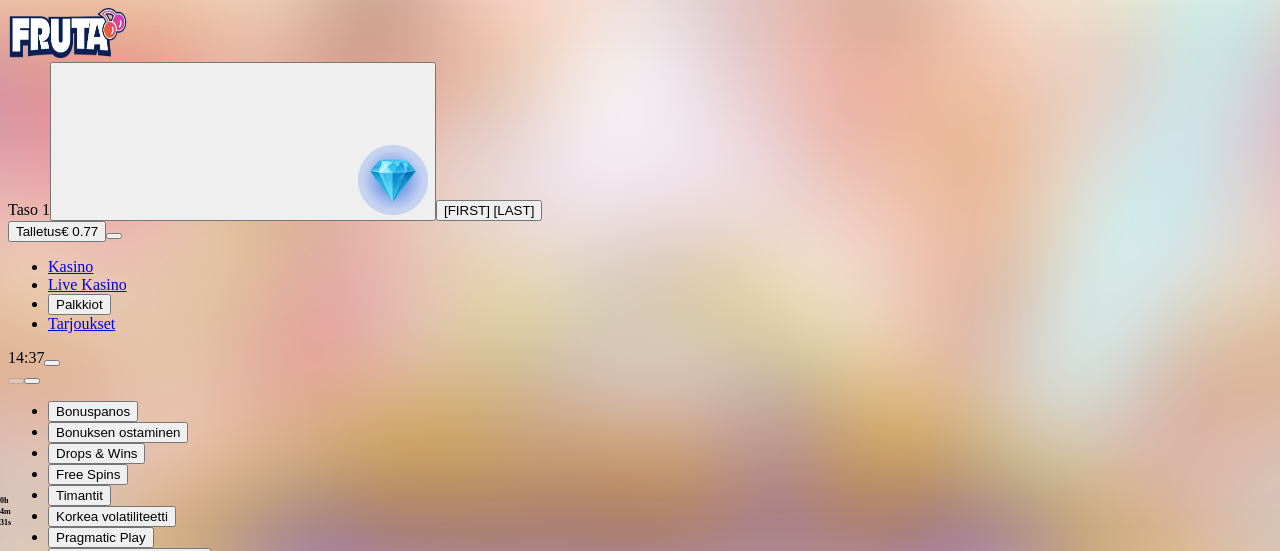 click on "Talletus Kokonaissaldo € 0.77 Kotiutus € 0.77 Bonukset € 0.00 Talletus Aulaan" at bounding box center [640, 1383] 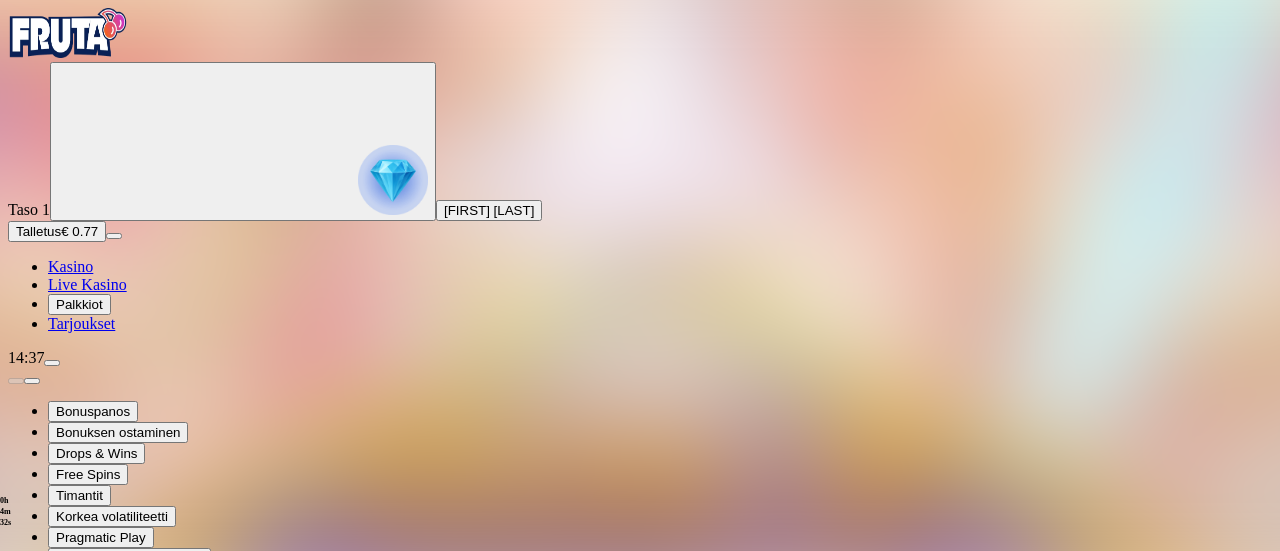 click at bounding box center (16, 1389) 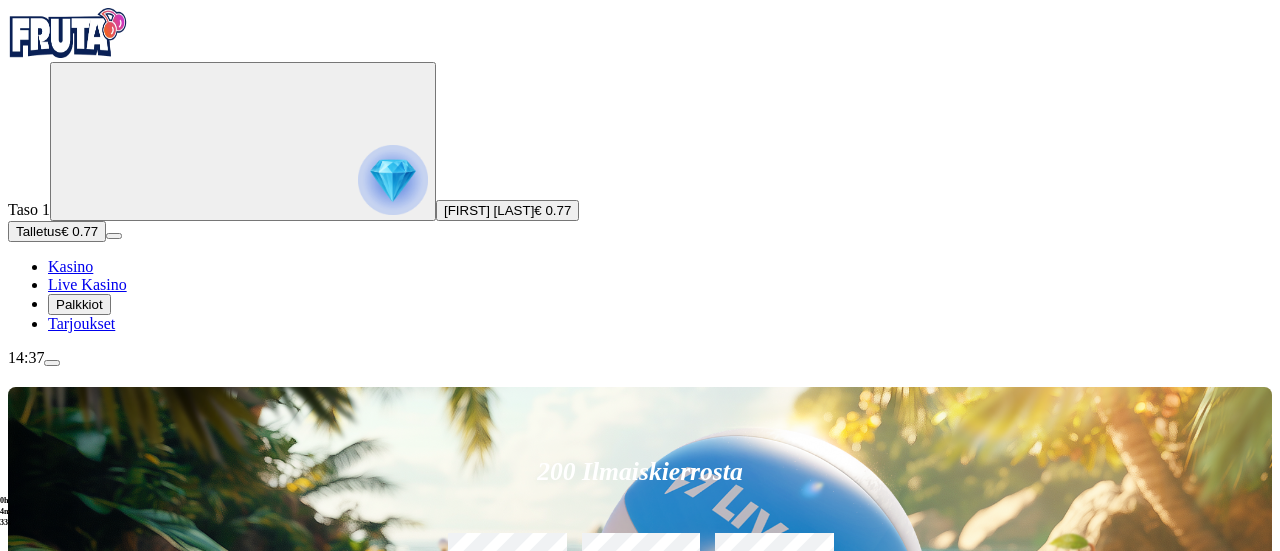 click on "200 Ilmaiskierrosta €50 €150 €250 *** € € Talleta ja pelaa 200 kierrätysvapaata ilmaiskierrosta ensitalletuksen yhteydessä. 50 kierrosta per päivä, 4 päivän ajan." at bounding box center (640, 594) 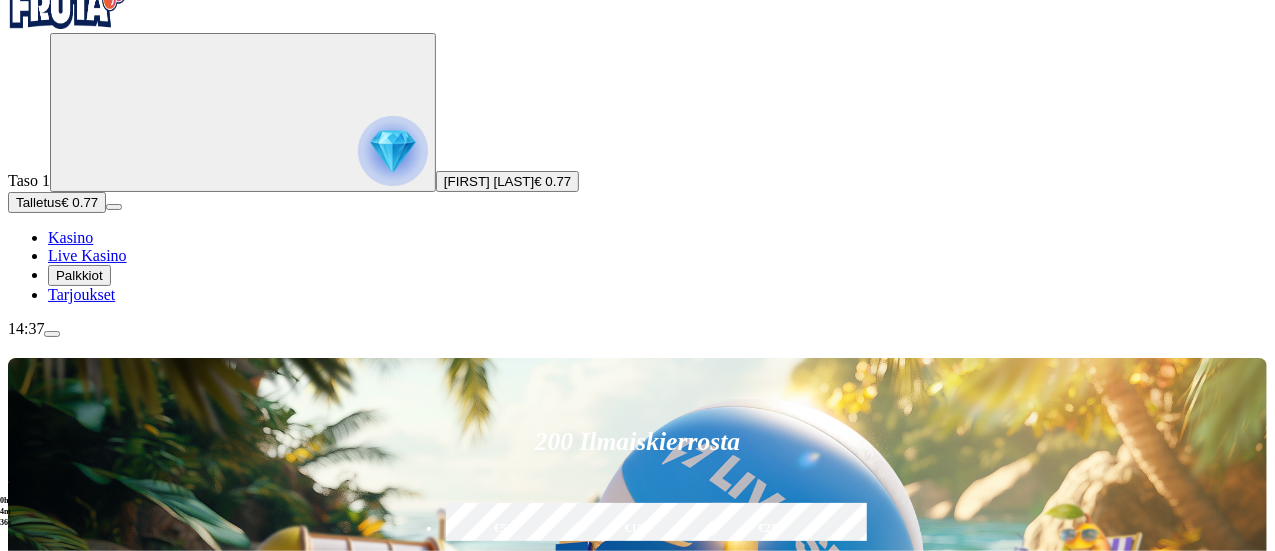 scroll, scrollTop: 0, scrollLeft: 0, axis: both 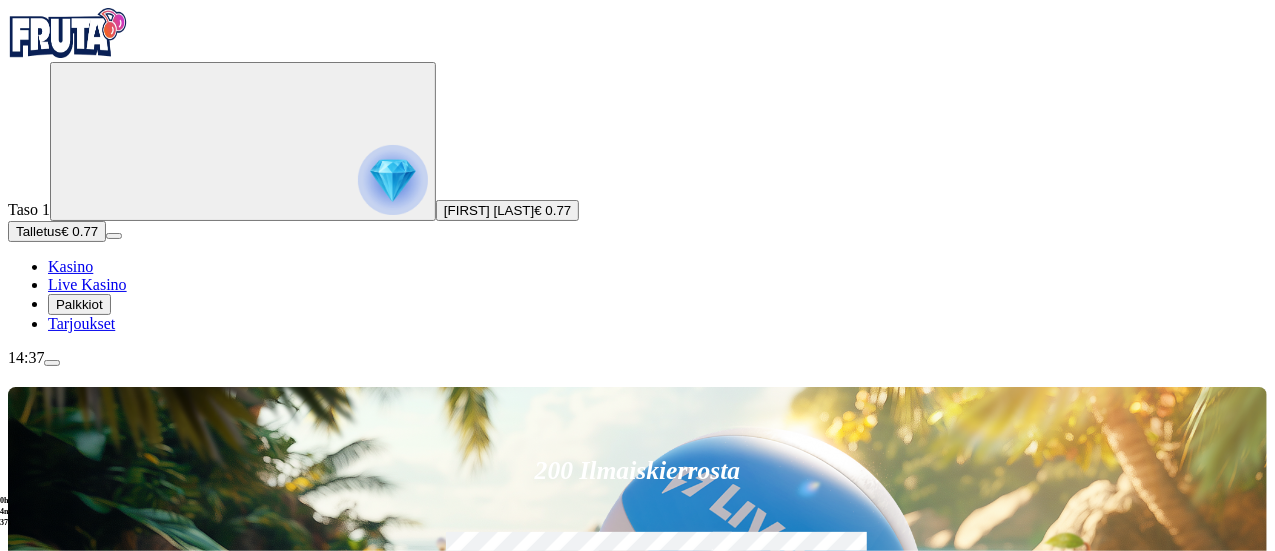 click on "Pelaa nyt BlackJack MH Pelaa nyt Fire In The Hole xBomb Pelaa nyt Gates of Olympus" at bounding box center (701, 1216) 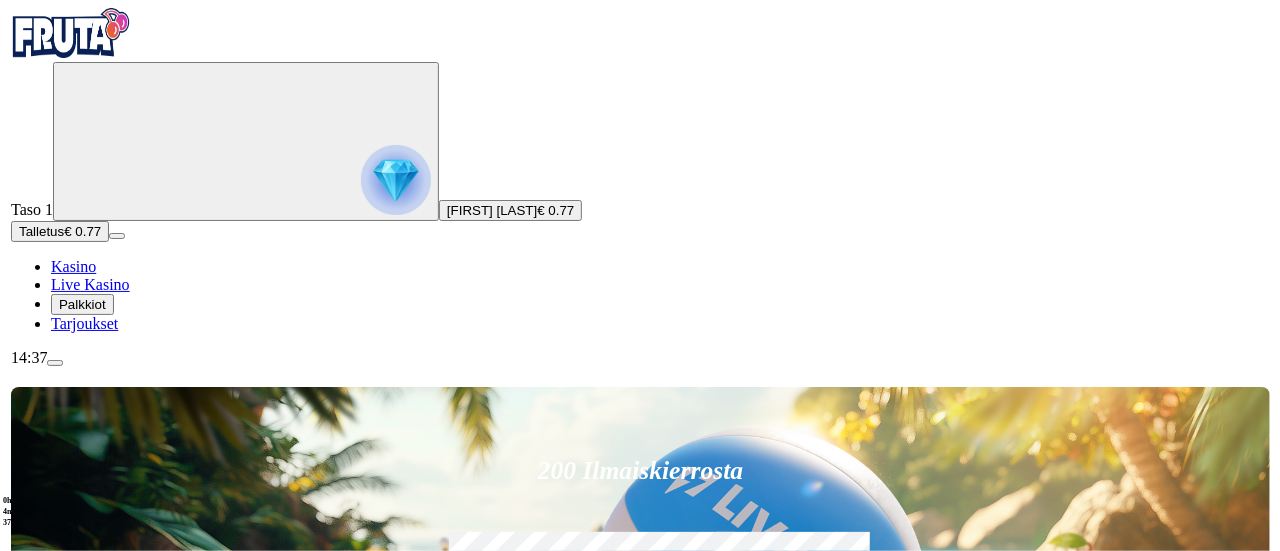 scroll, scrollTop: 90, scrollLeft: 0, axis: vertical 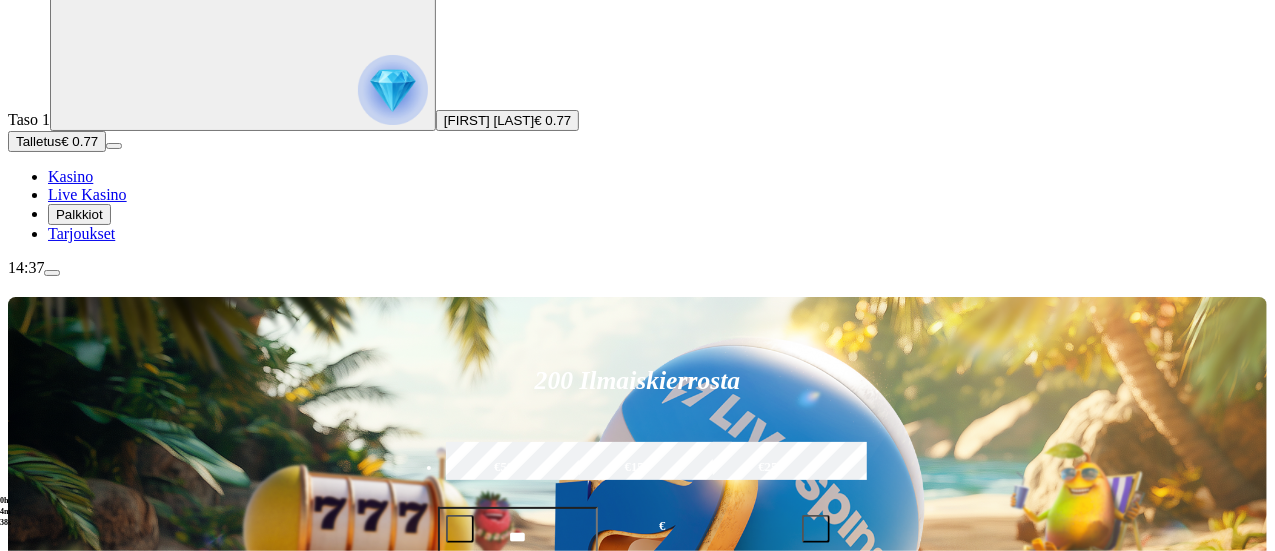 click at bounding box center [393, 90] 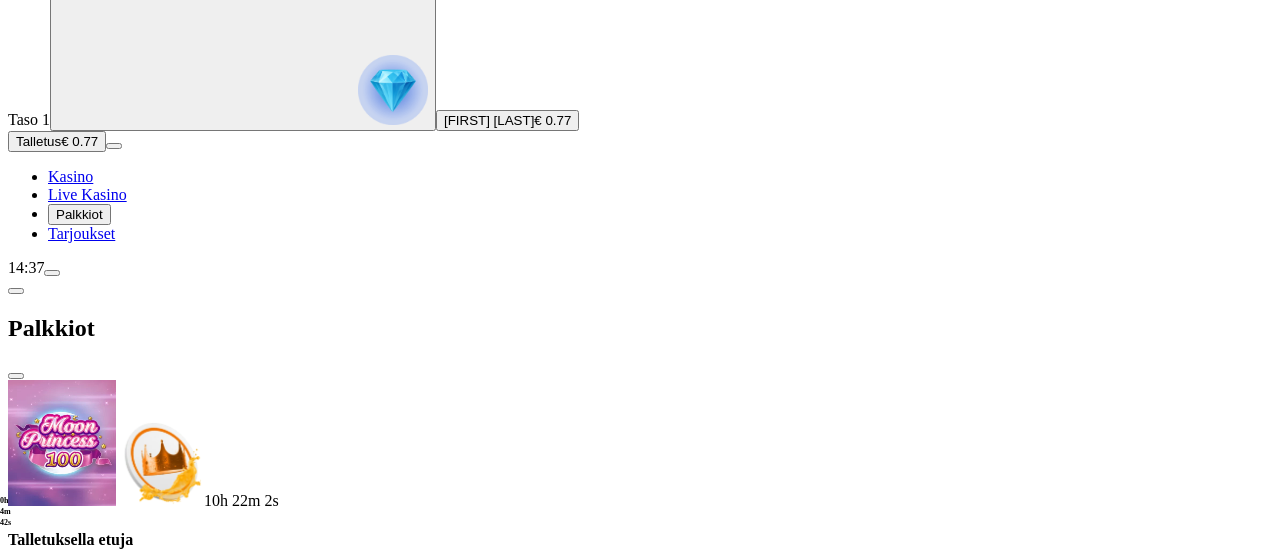 scroll, scrollTop: 0, scrollLeft: 0, axis: both 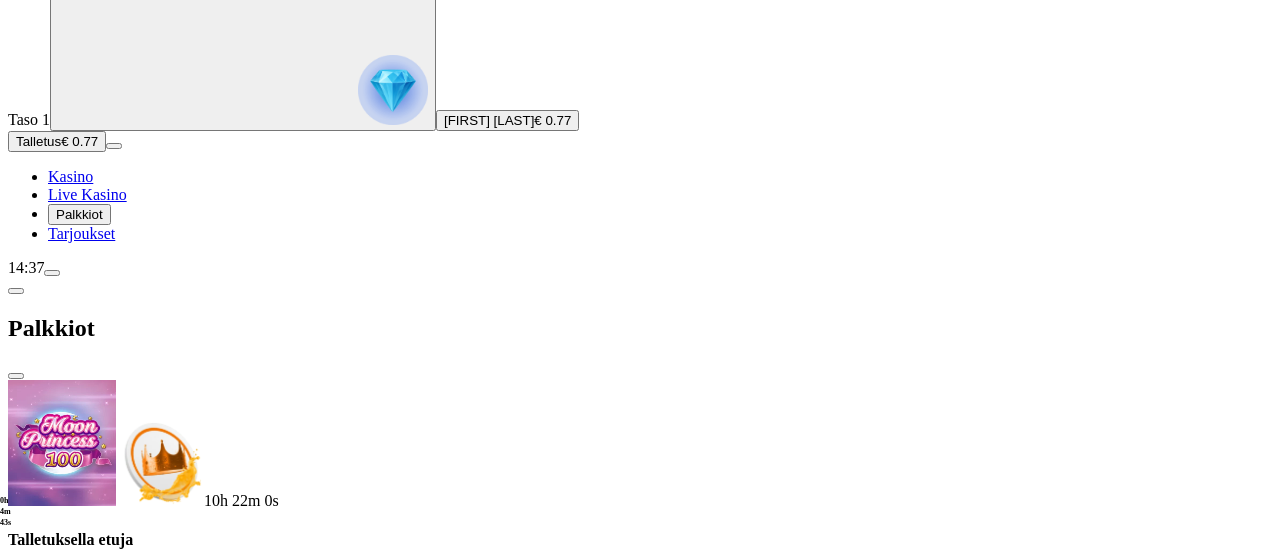 click on "Palkkiot" at bounding box center (640, 328) 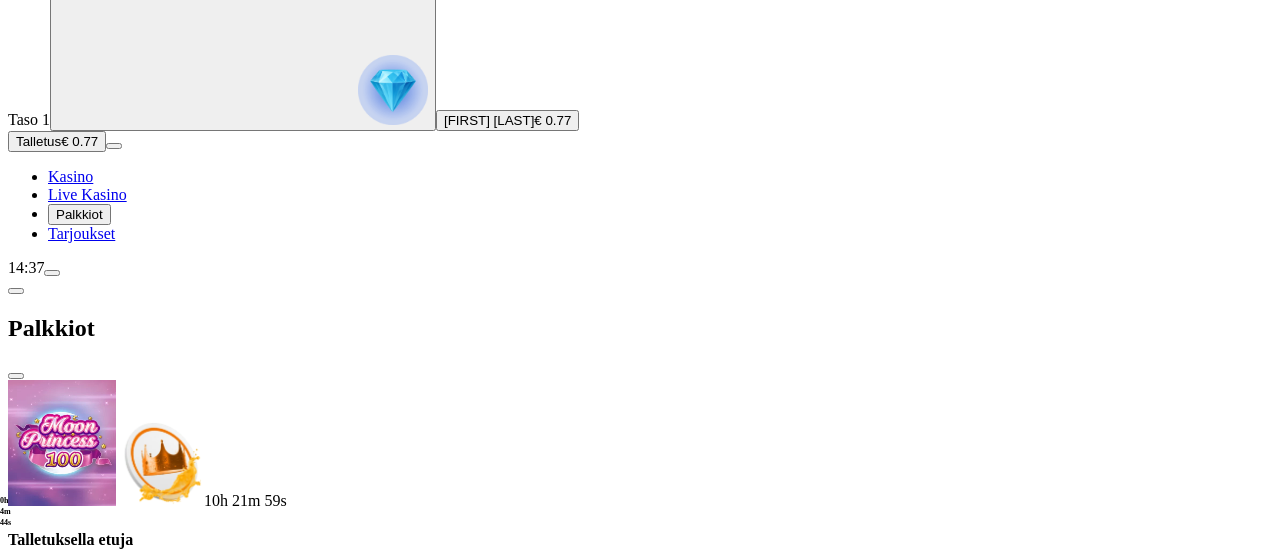 click at bounding box center [393, 90] 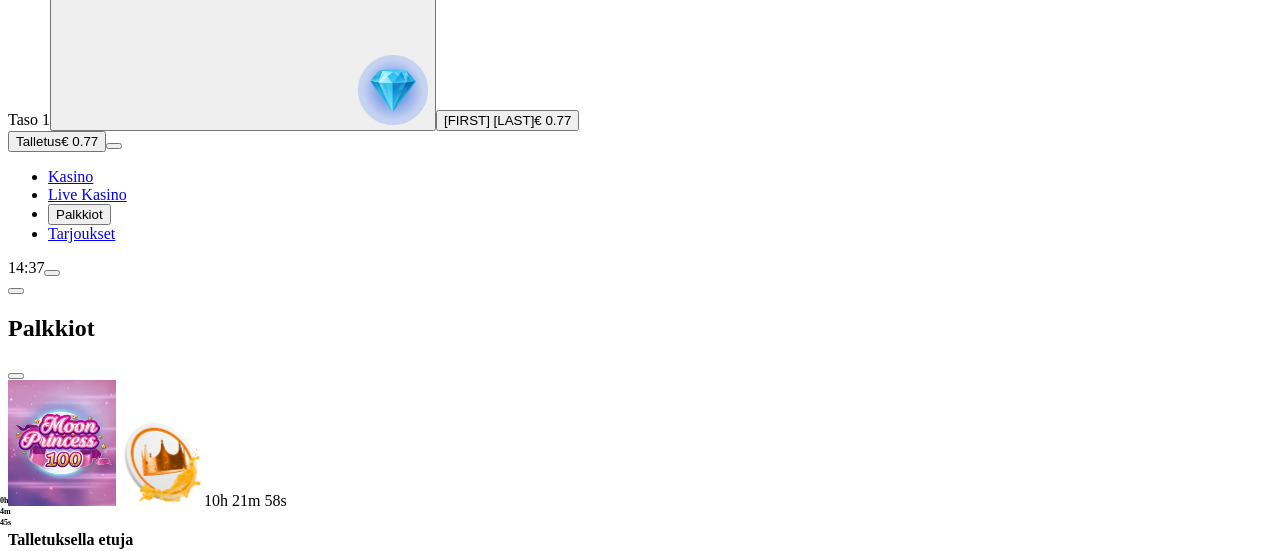 click at bounding box center (16, 376) 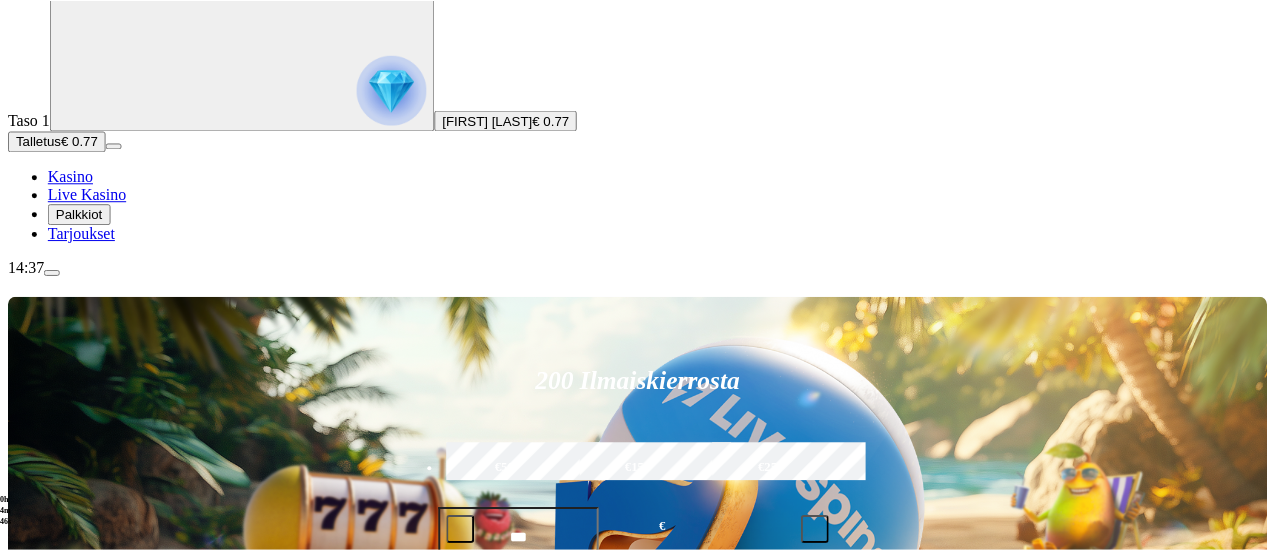 scroll, scrollTop: 0, scrollLeft: 0, axis: both 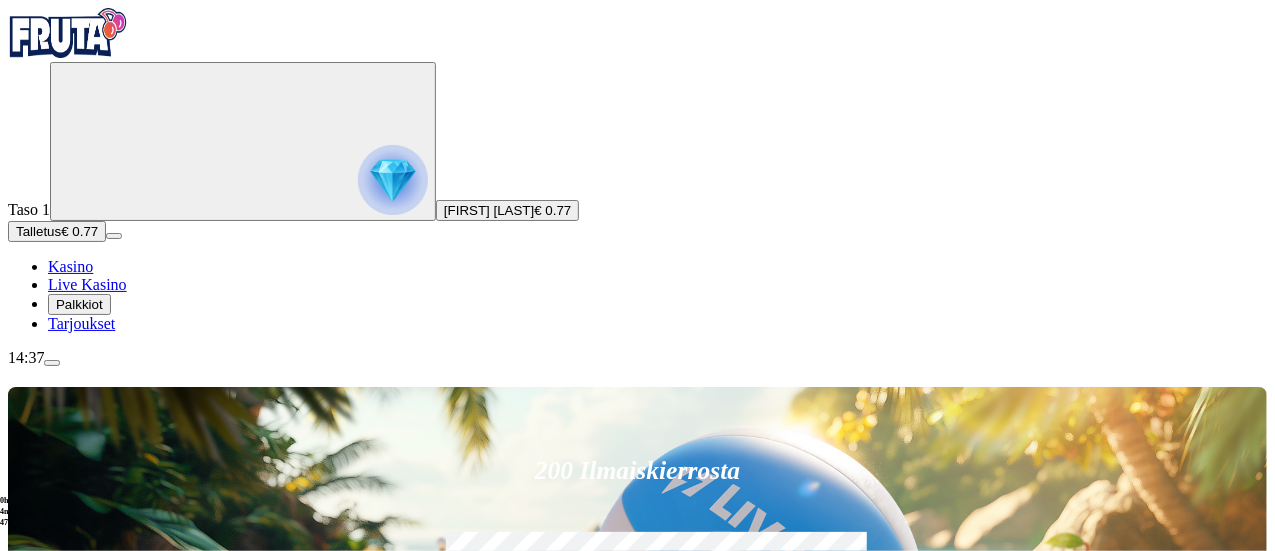 click on "Kolikkopelit" at bounding box center [109, 879] 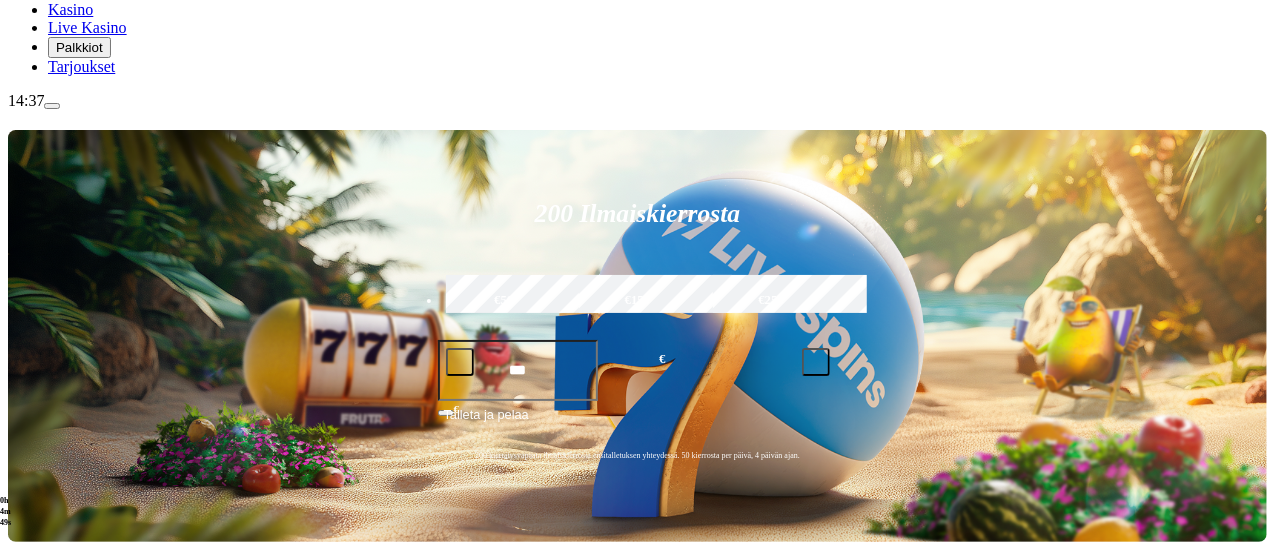 scroll, scrollTop: 260, scrollLeft: 0, axis: vertical 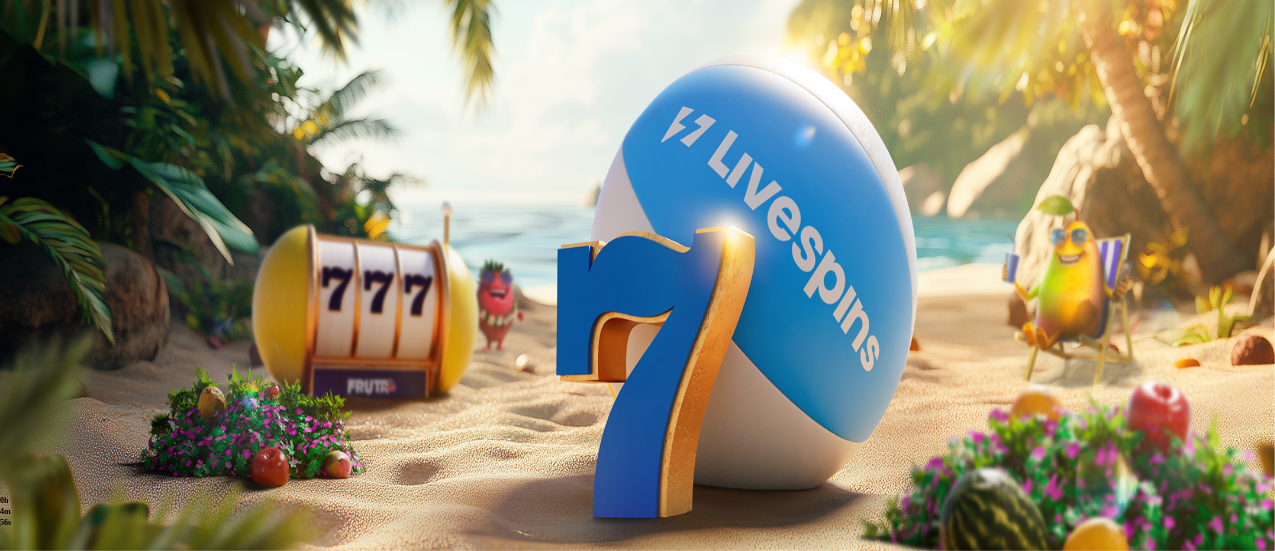 click at bounding box center (52, 363) 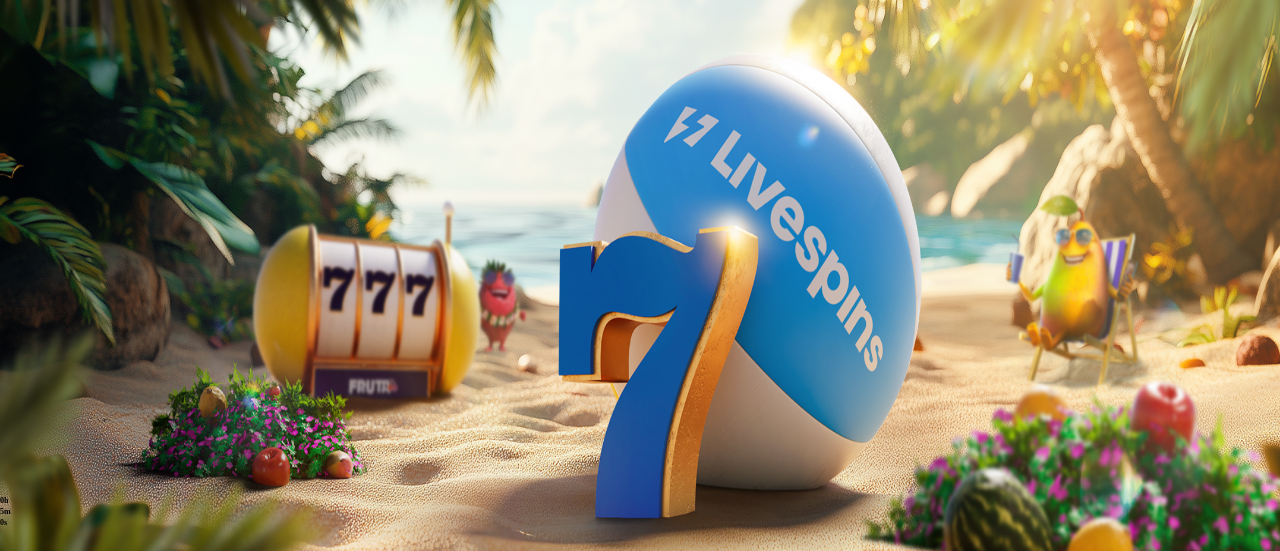 click on "Kotiutus" at bounding box center [40, 612] 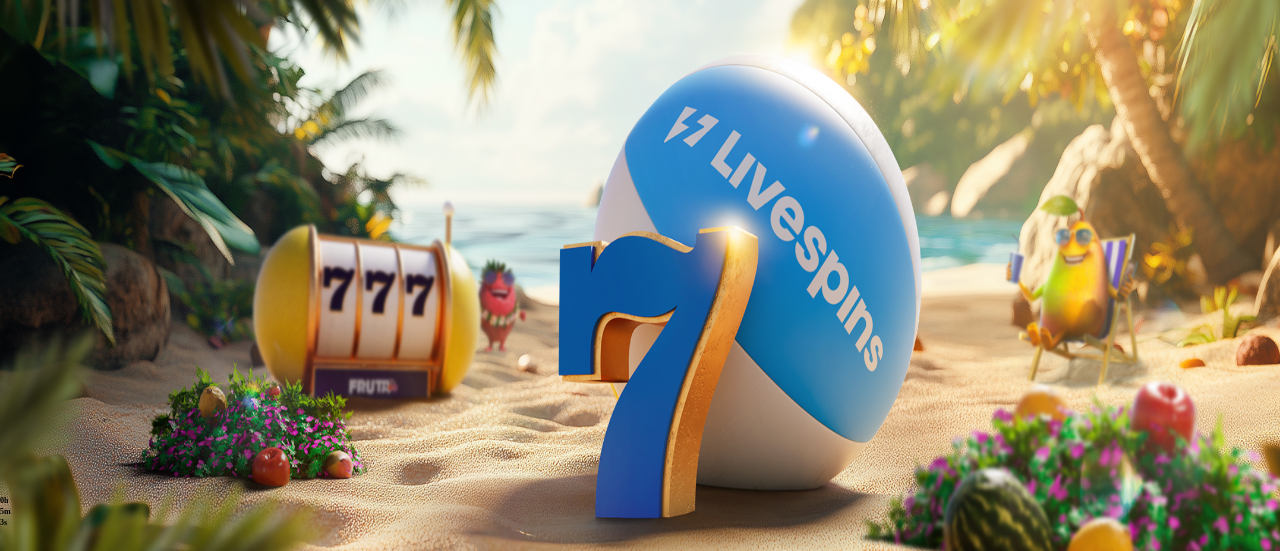 click at bounding box center [79, 481] 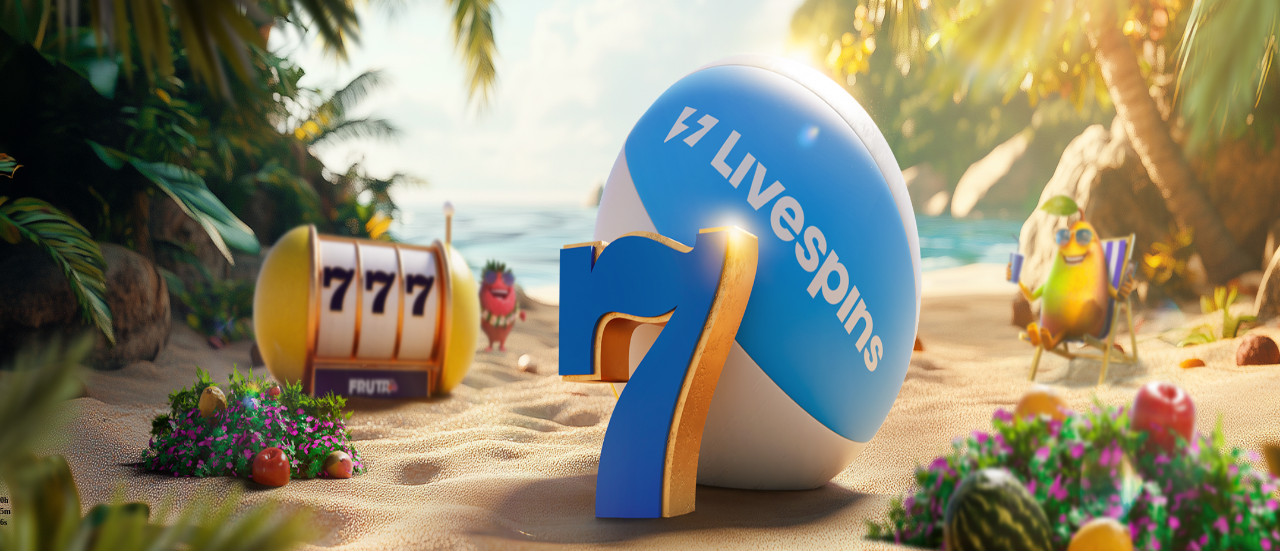 type on "*" 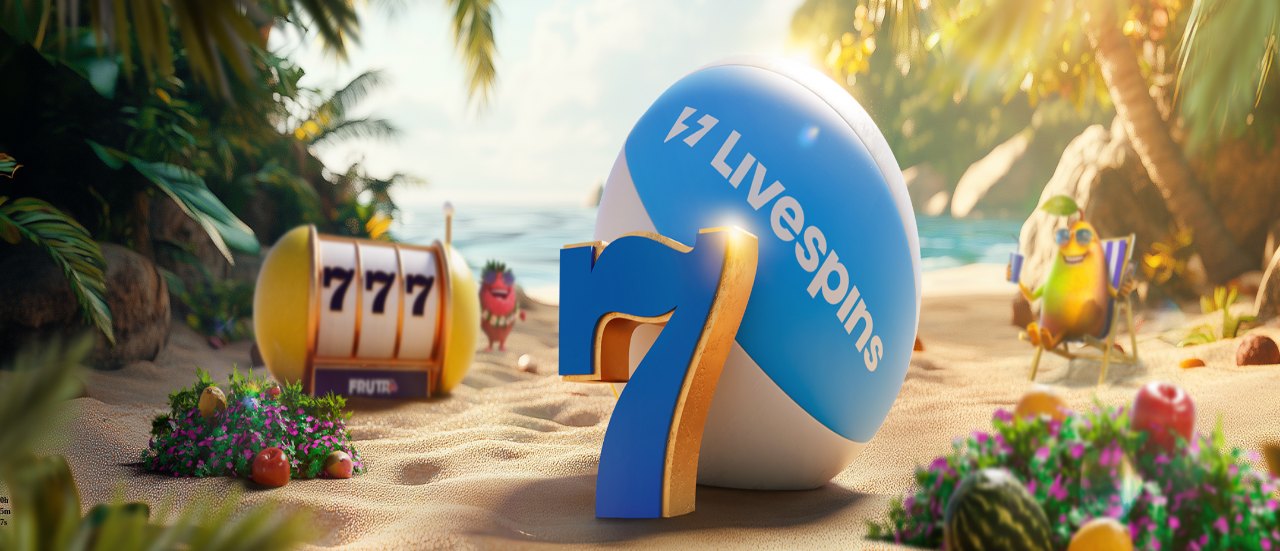 type on "*" 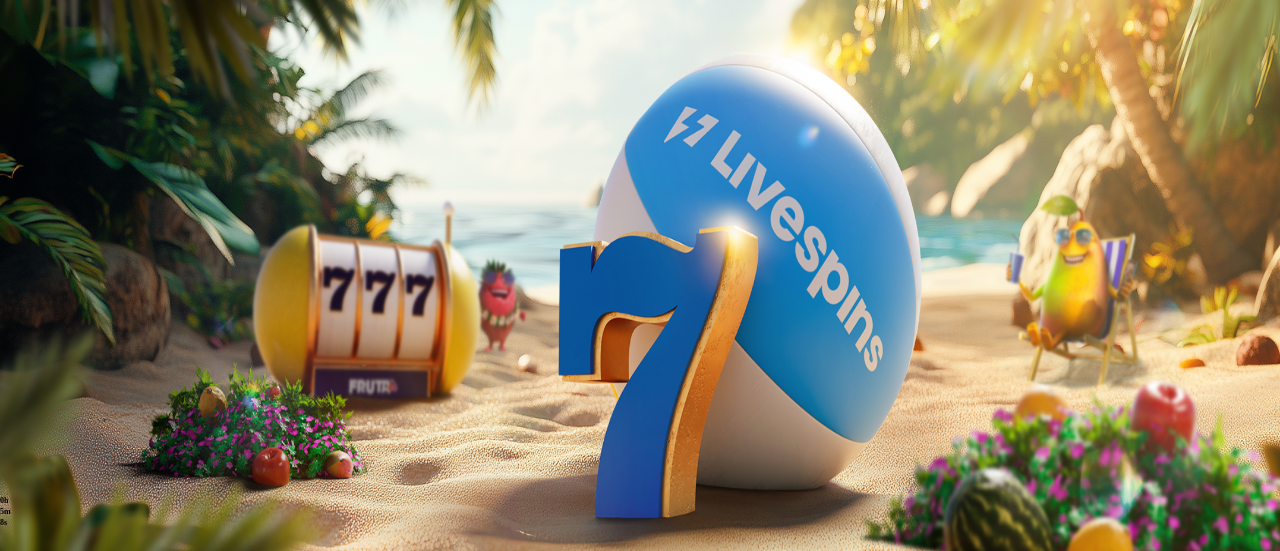 type 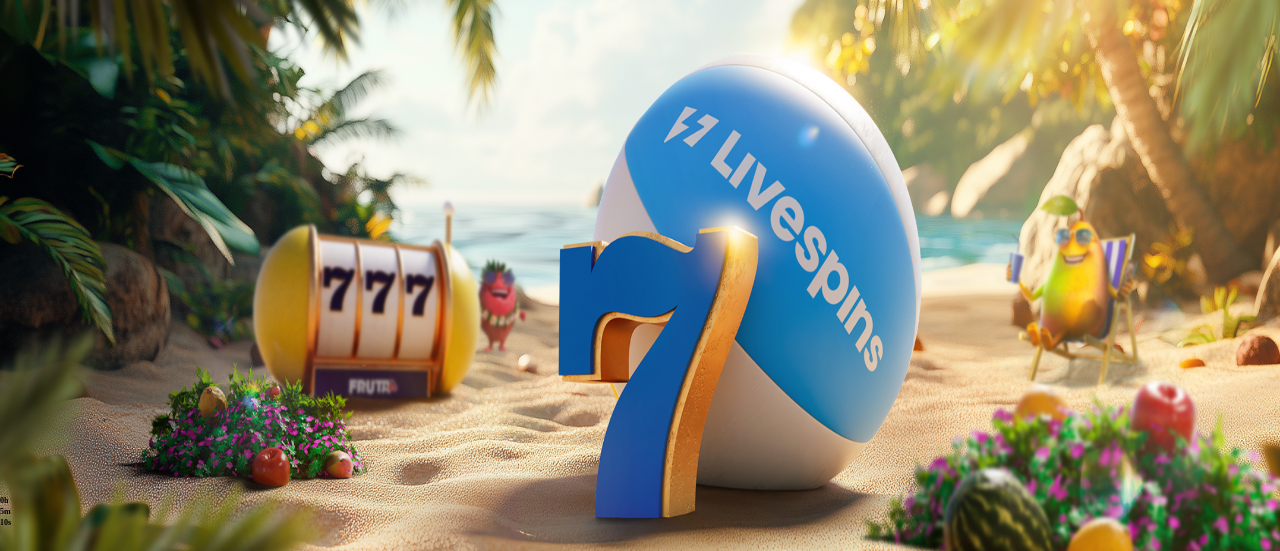 click at bounding box center [16, 466] 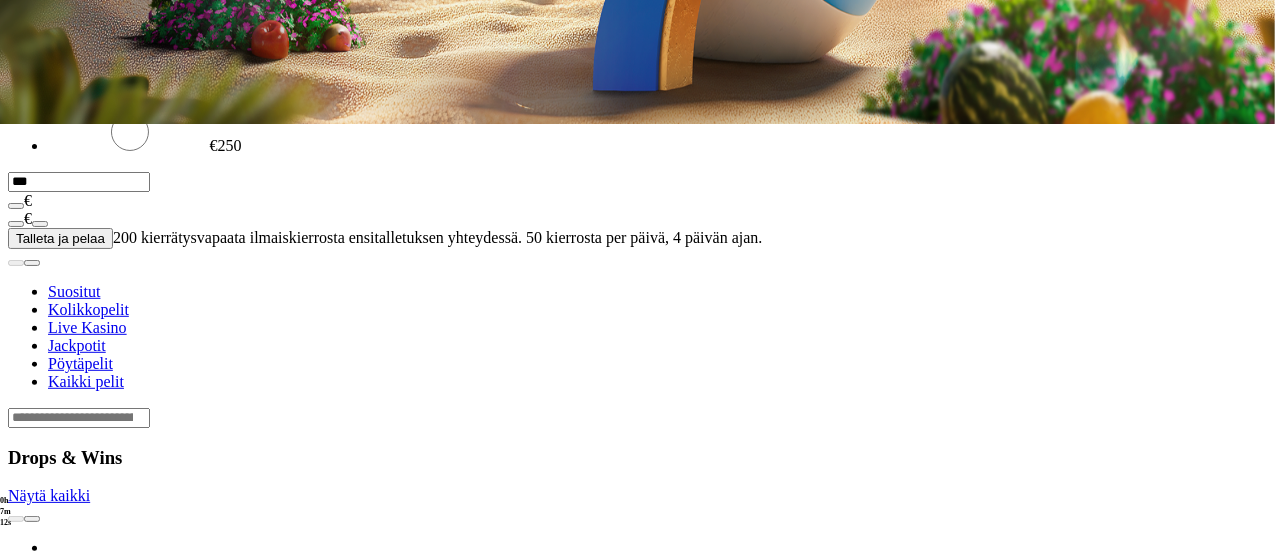 scroll, scrollTop: 0, scrollLeft: 0, axis: both 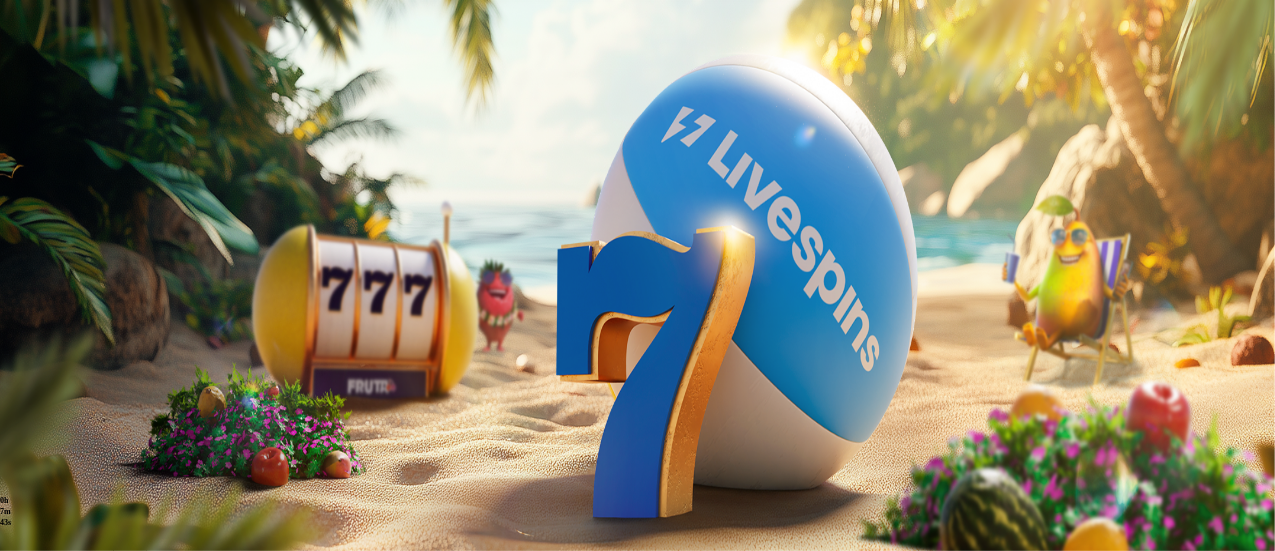 click at bounding box center (48, 1098) 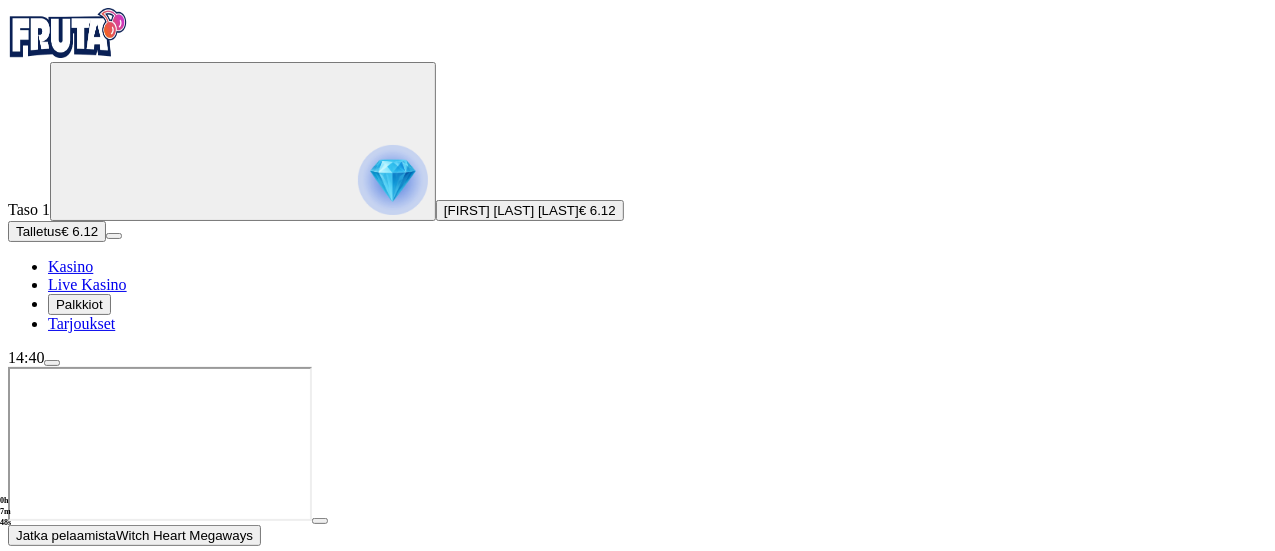 click at bounding box center [16, 560] 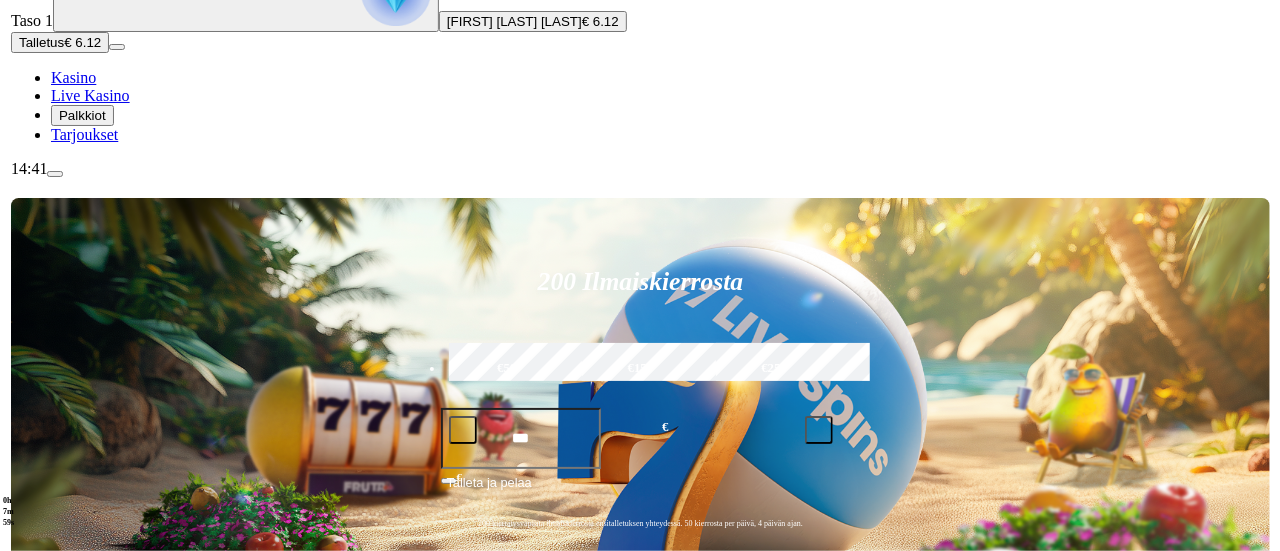scroll, scrollTop: 0, scrollLeft: 0, axis: both 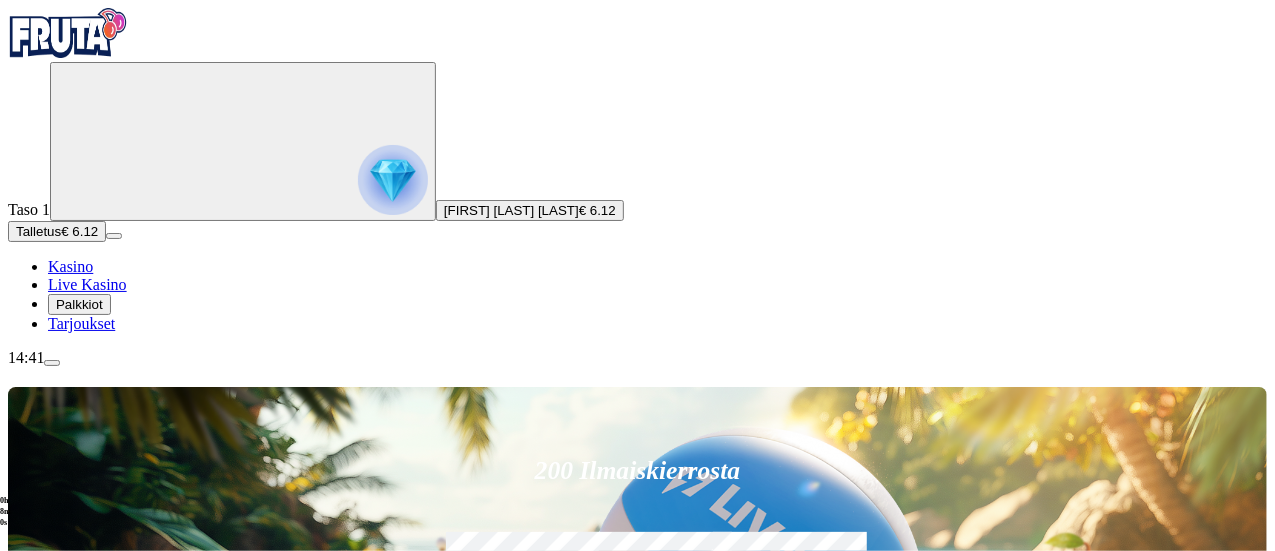 click at bounding box center (68, 33) 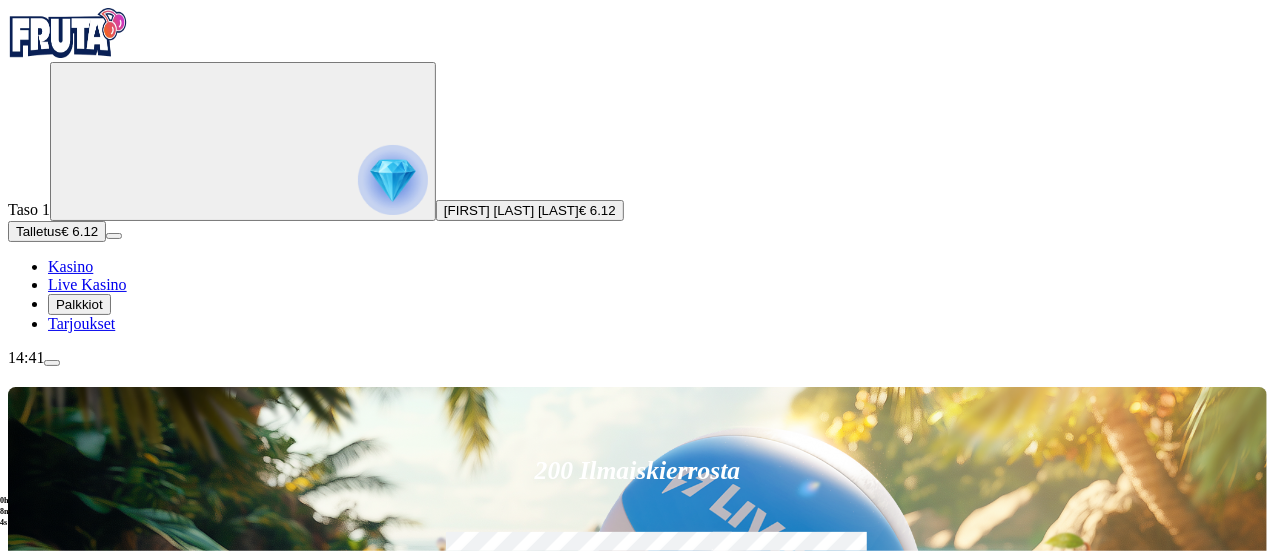 click on "14:41" at bounding box center (637, 358) 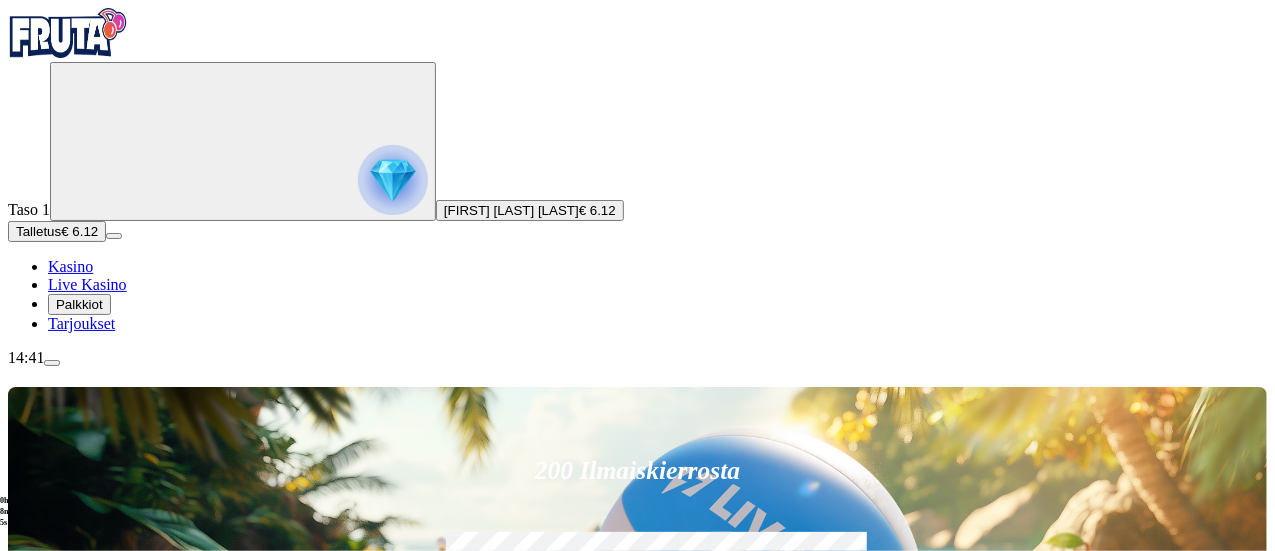 click on "14:41" at bounding box center [637, 358] 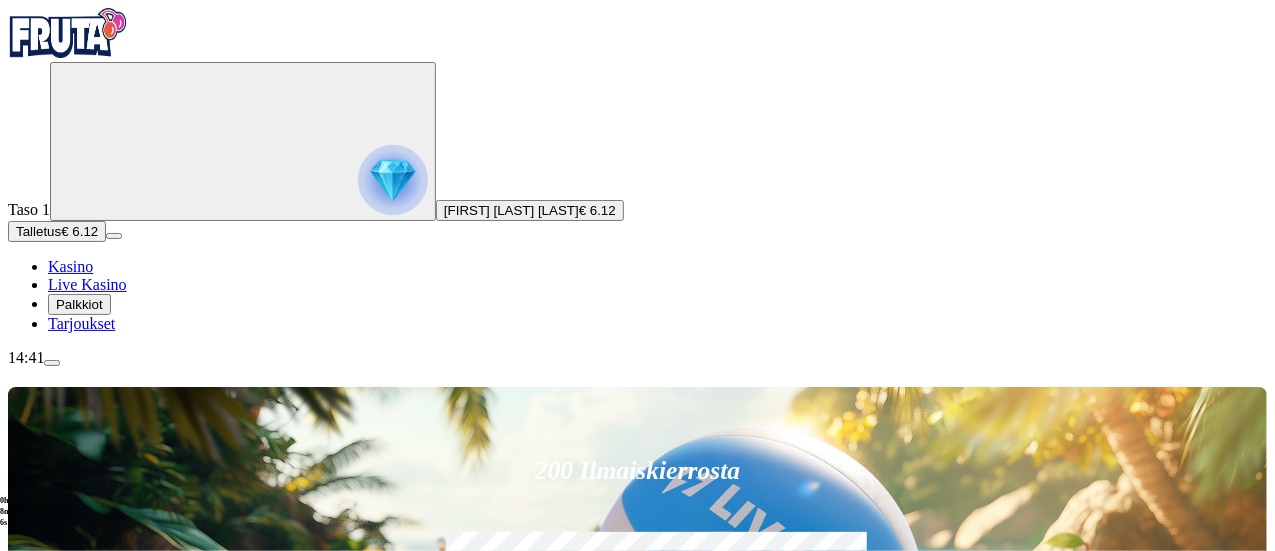click at bounding box center [52, 363] 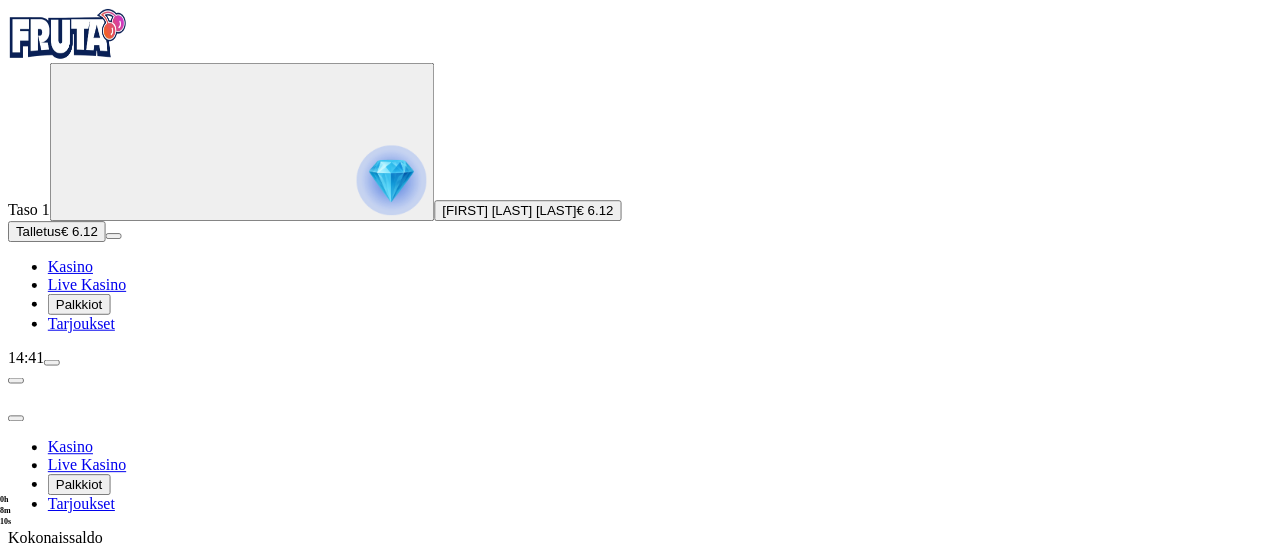scroll, scrollTop: 0, scrollLeft: 0, axis: both 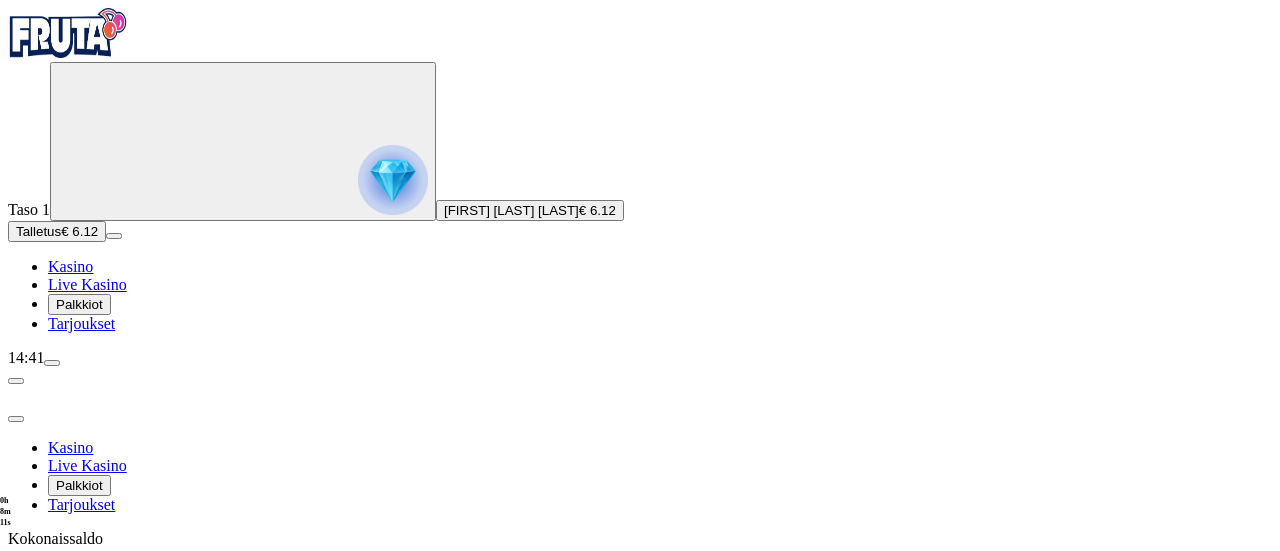 click at bounding box center (640, 865) 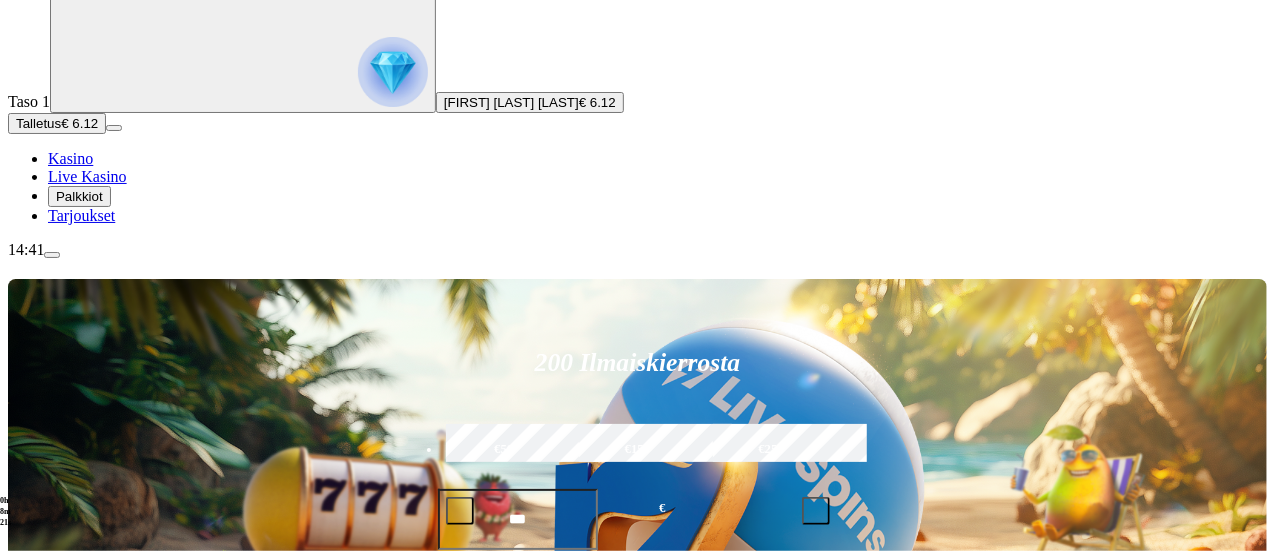 scroll, scrollTop: 90, scrollLeft: 0, axis: vertical 